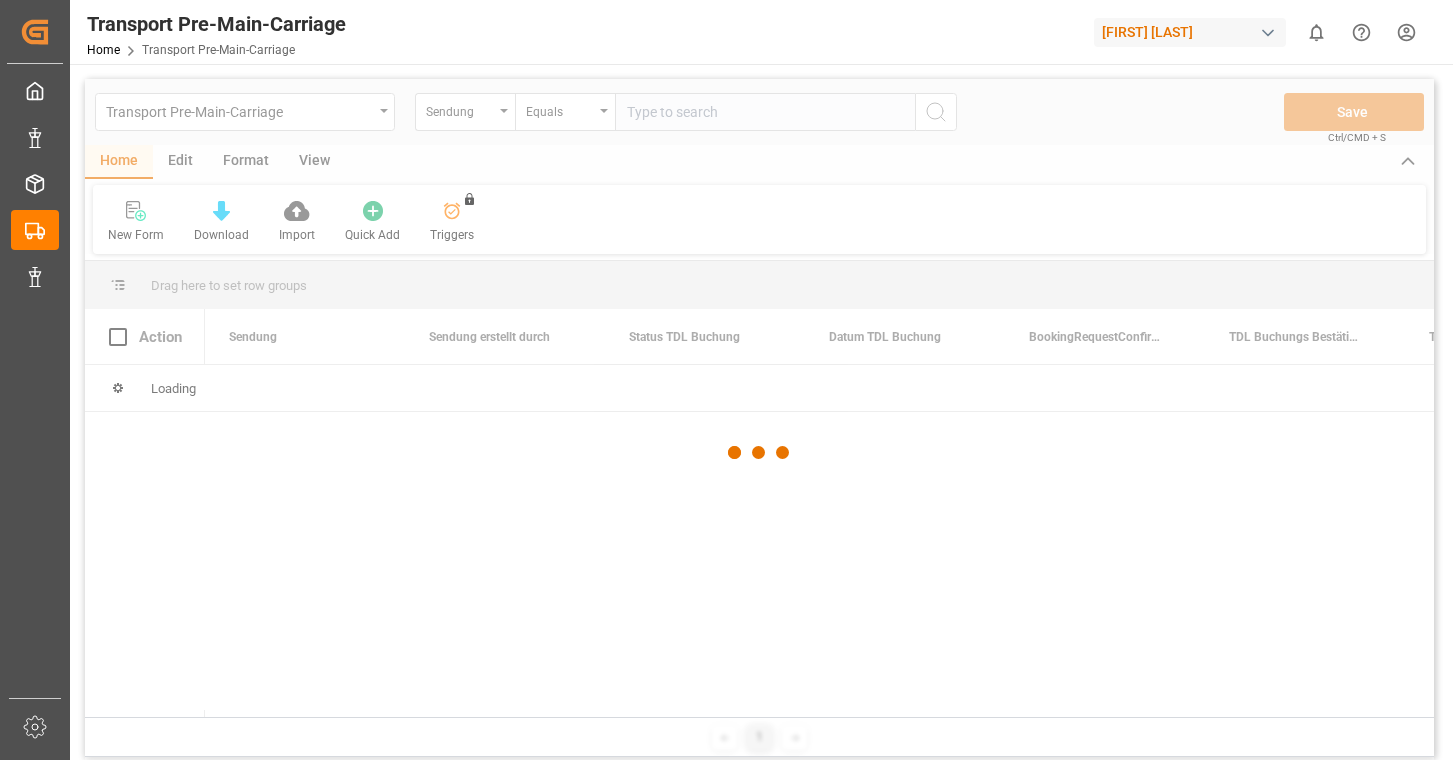 scroll, scrollTop: 0, scrollLeft: 0, axis: both 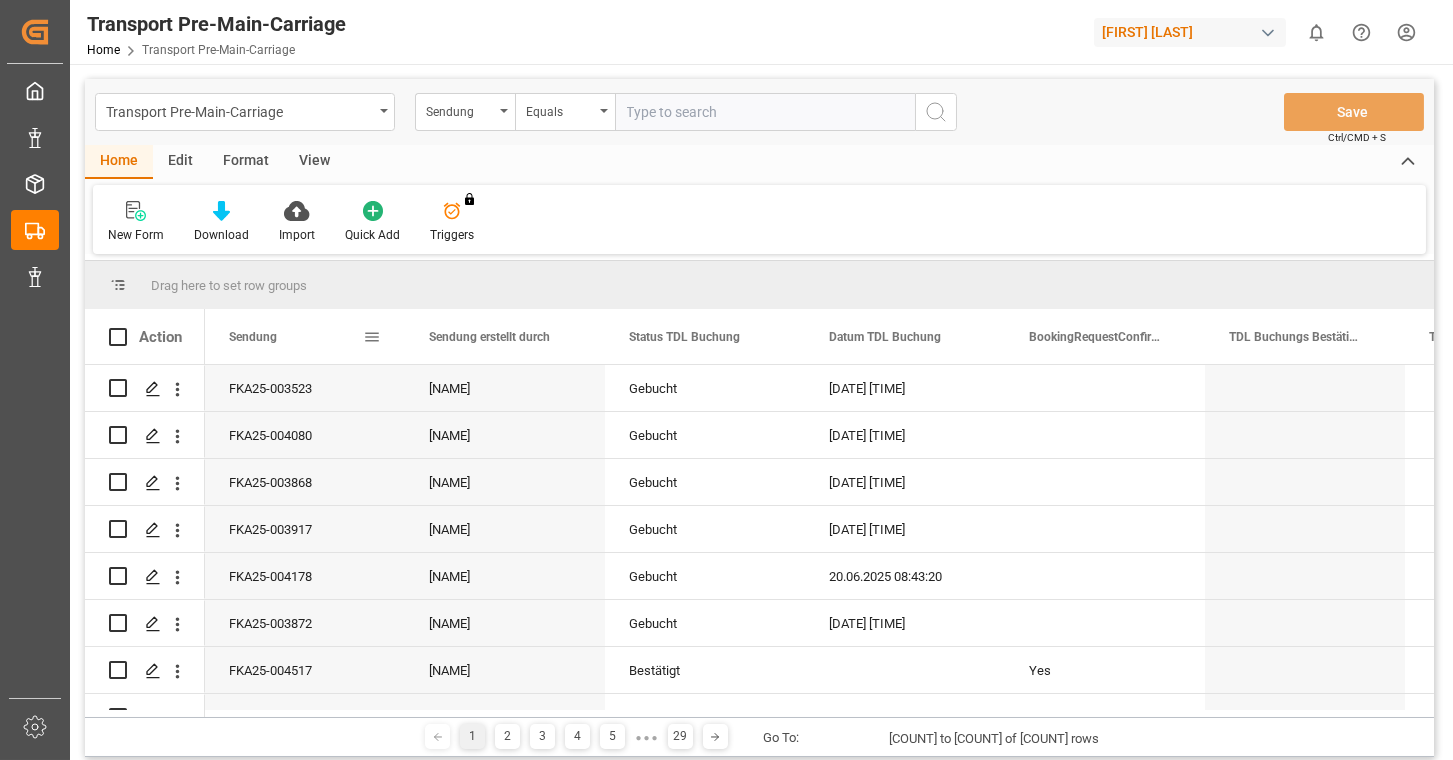 click on "Sendung" at bounding box center (296, 336) 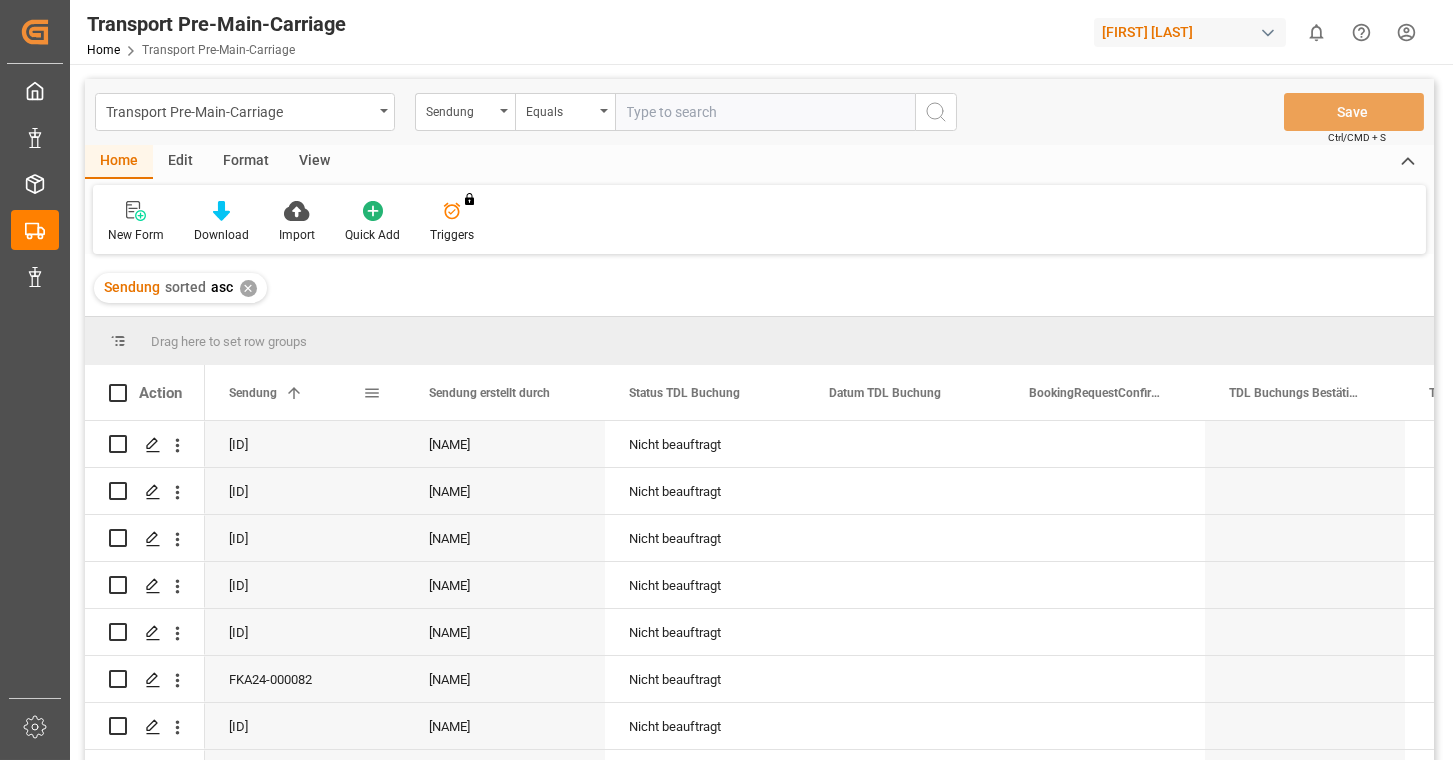 click at bounding box center (294, 393) 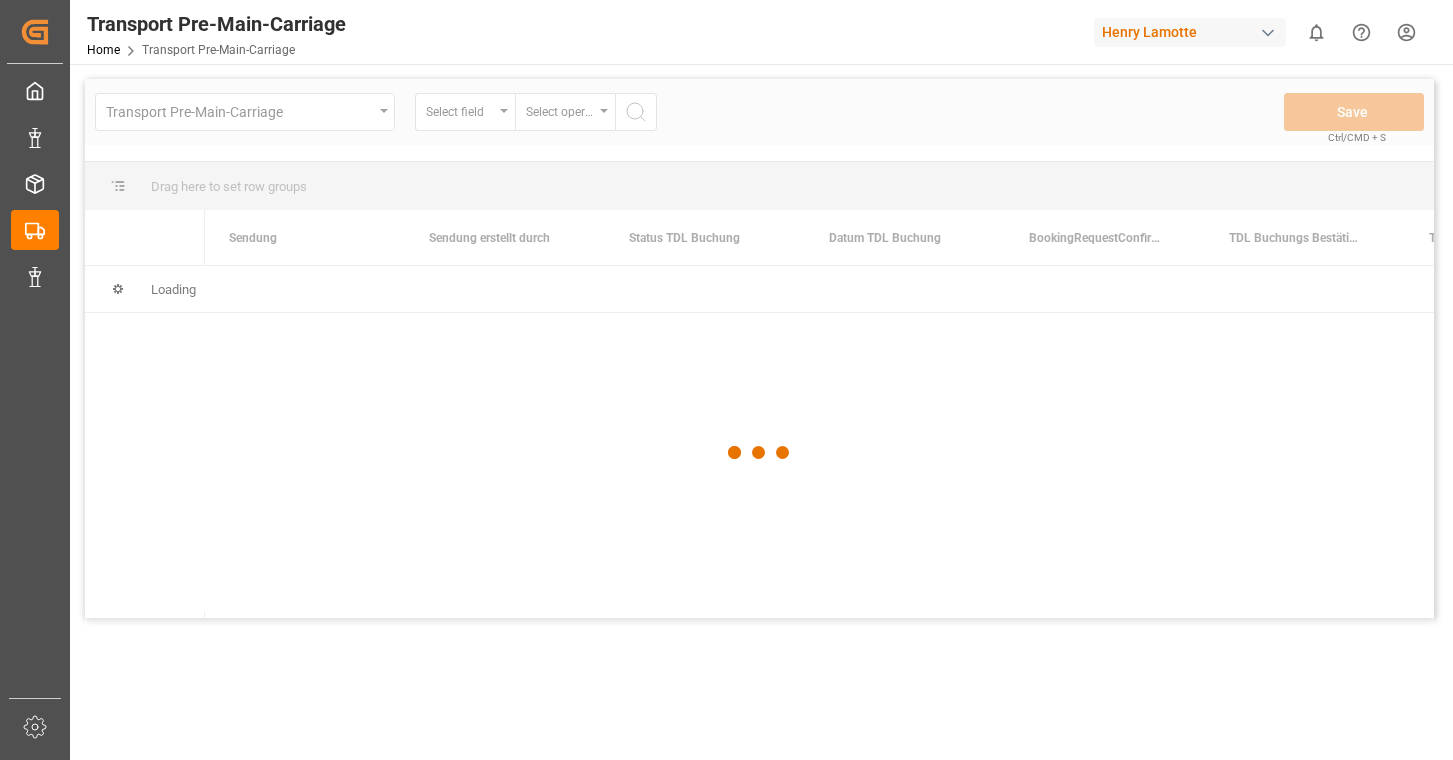 scroll, scrollTop: 0, scrollLeft: 0, axis: both 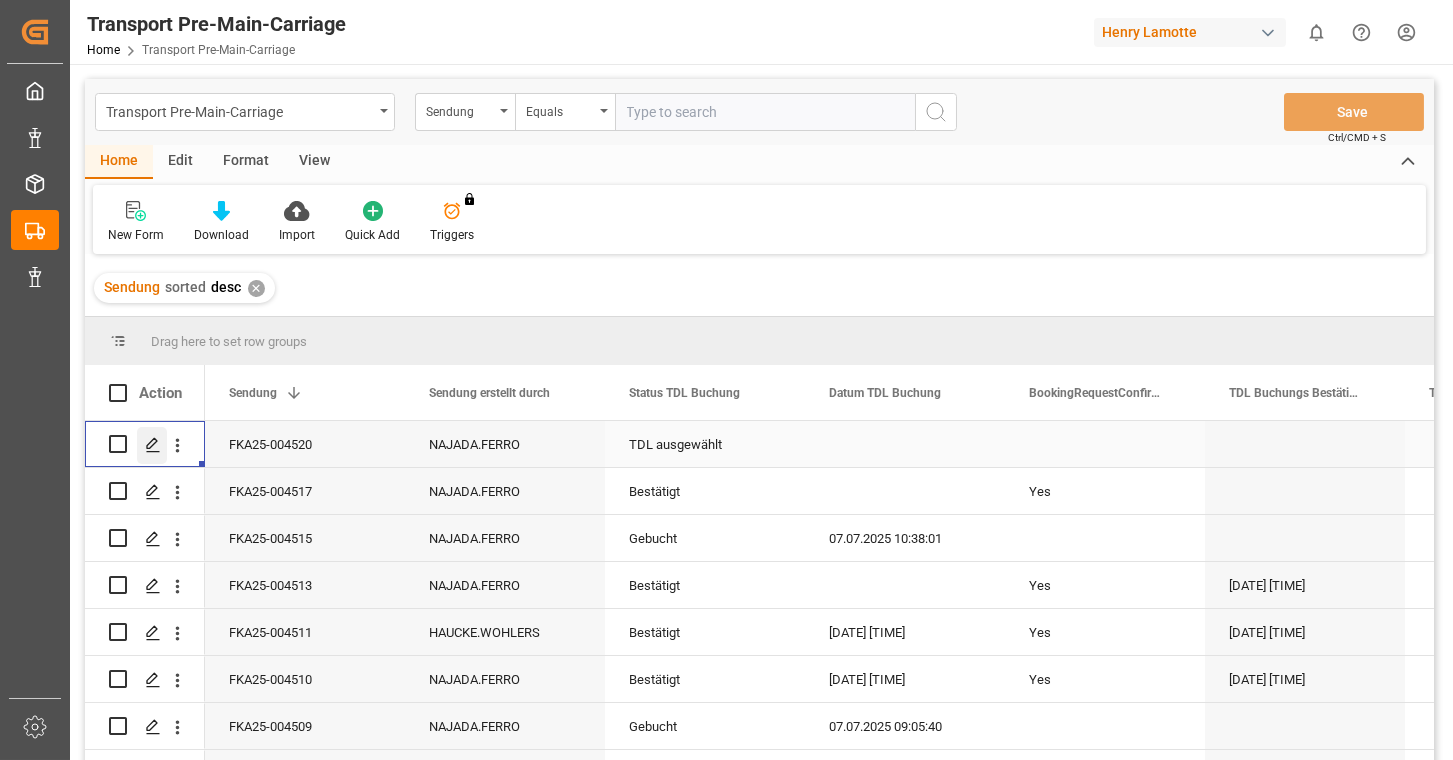 click at bounding box center [152, 443] 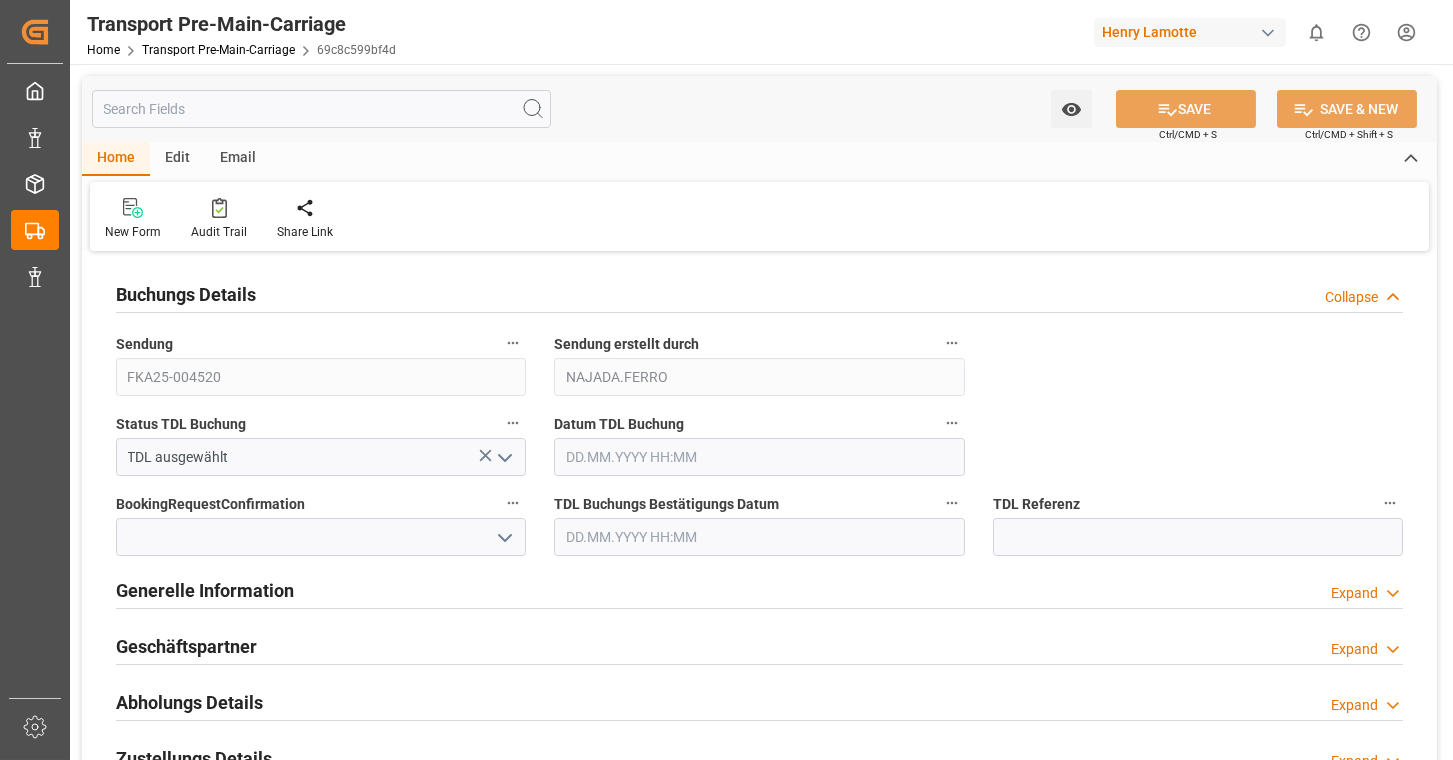 click on "Email" at bounding box center [238, 159] 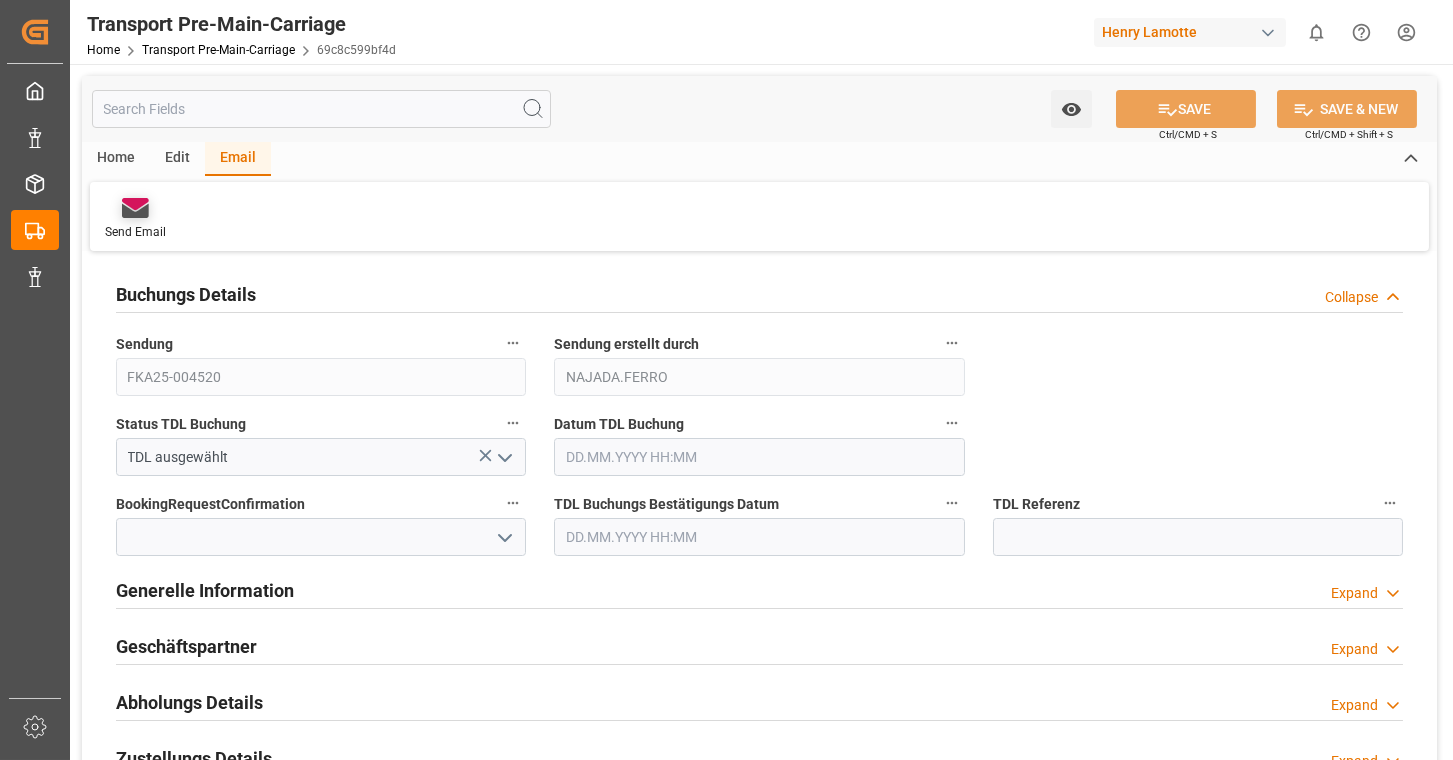 click at bounding box center [135, 211] 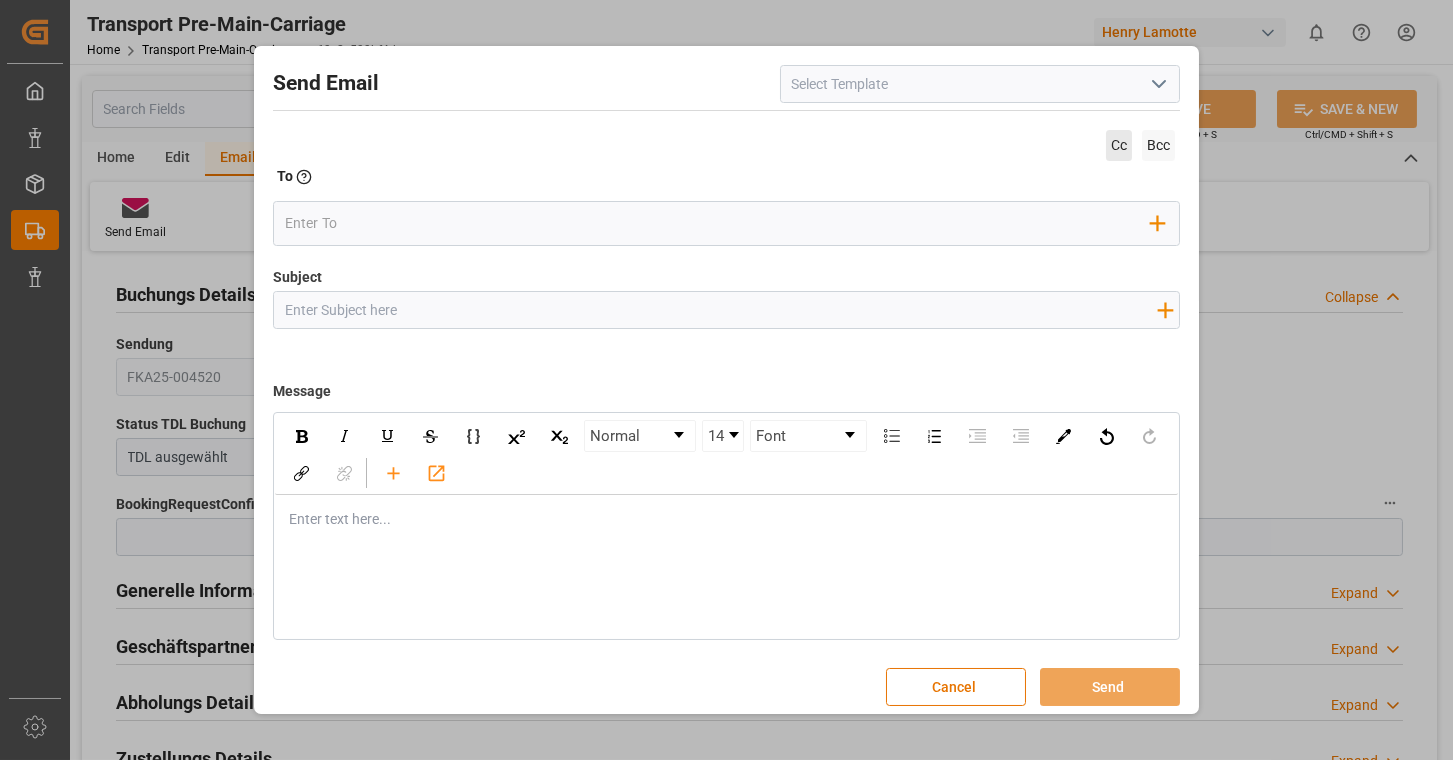 click on "Cc" at bounding box center (1119, 145) 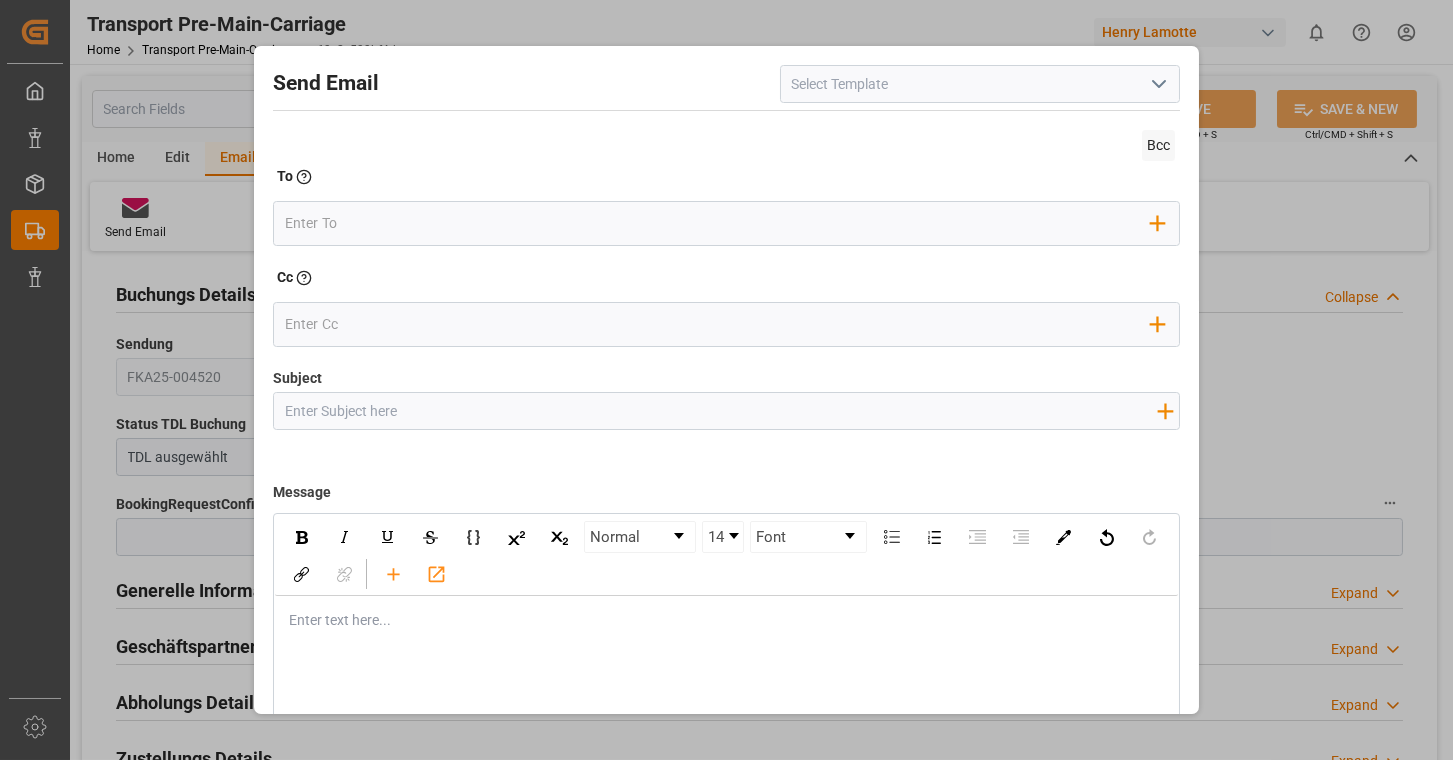 click at bounding box center [1159, 84] 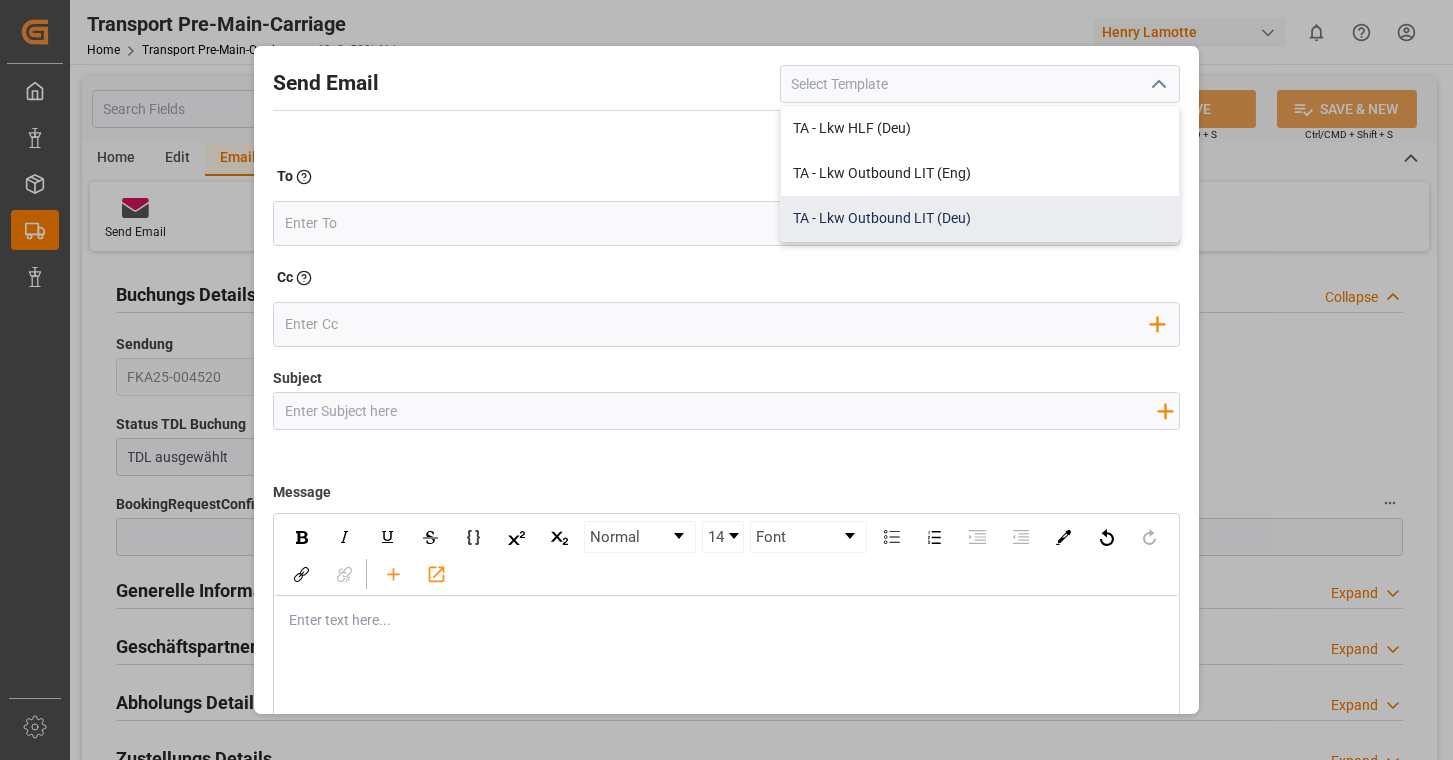 click on "TA - Lkw Outbound LIT (Deu)" at bounding box center [980, 218] 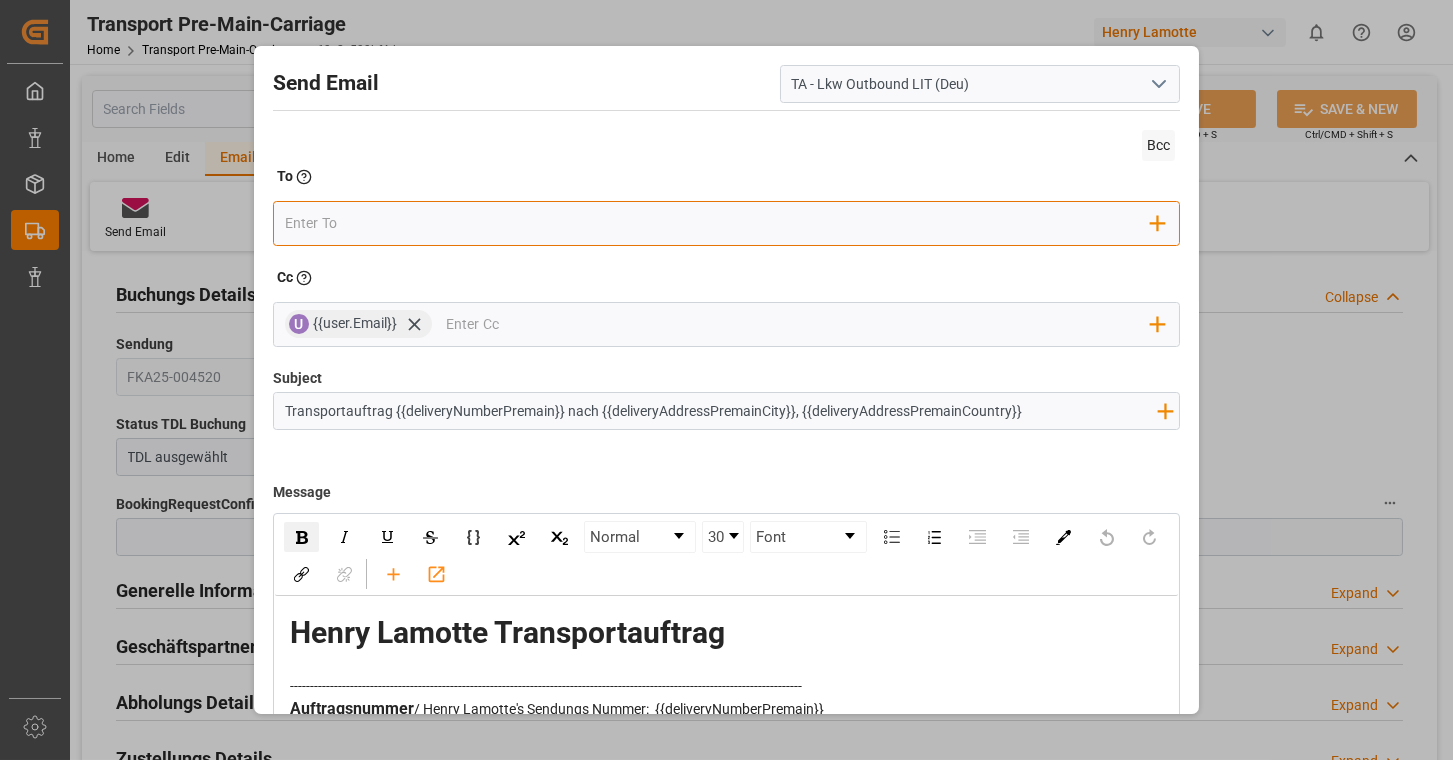 click at bounding box center [718, 223] 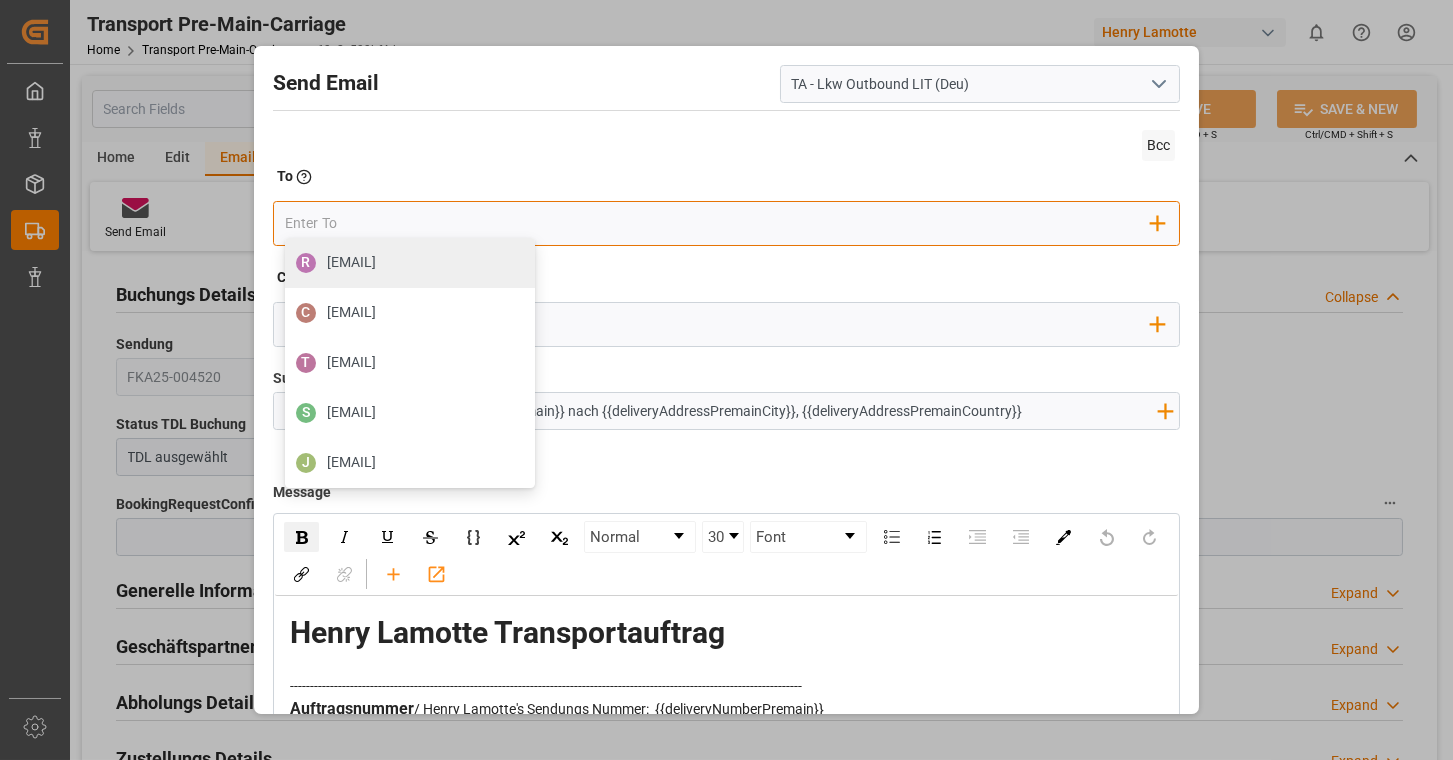 type on "dispo@spedition-hoppe.de" 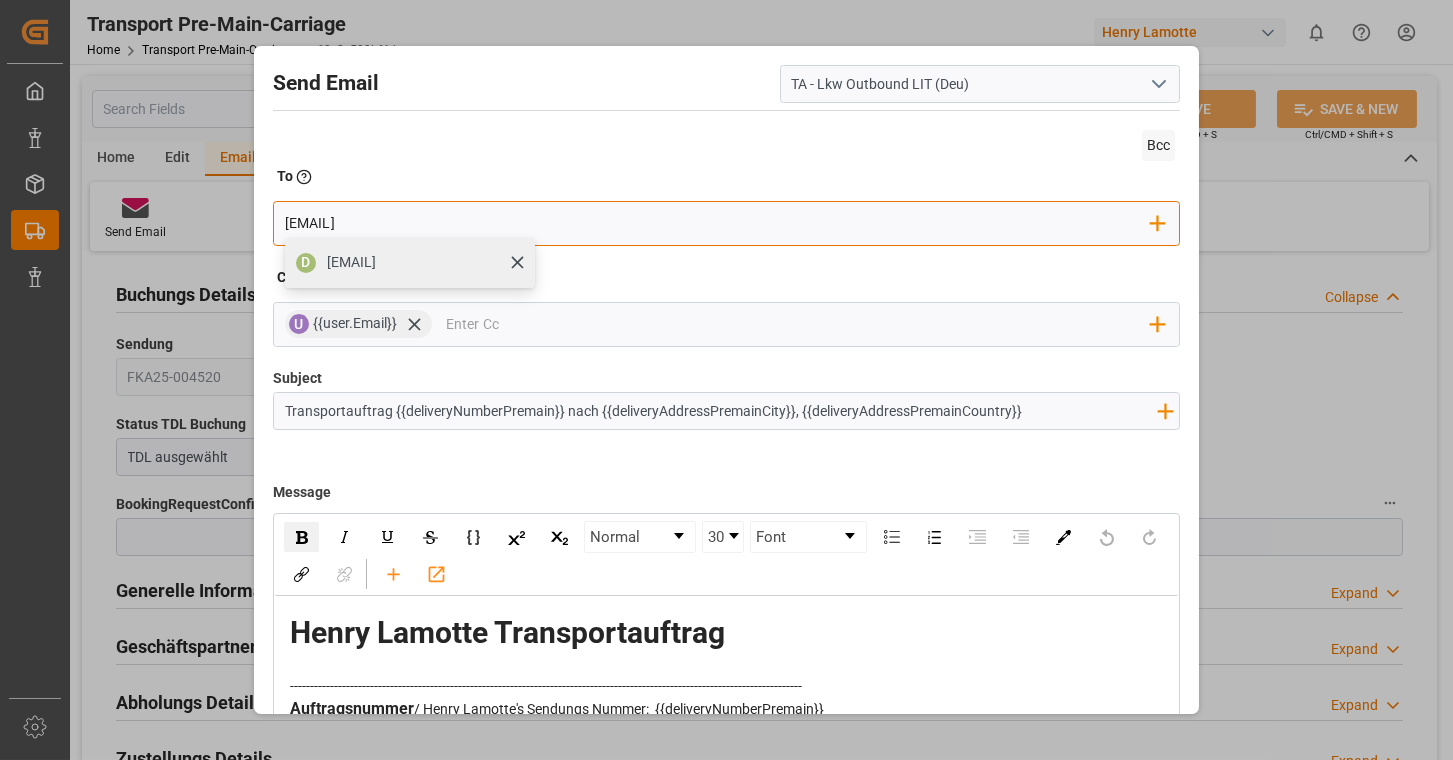 click on "dispo@spedition-hoppe.de" at bounding box center [351, 262] 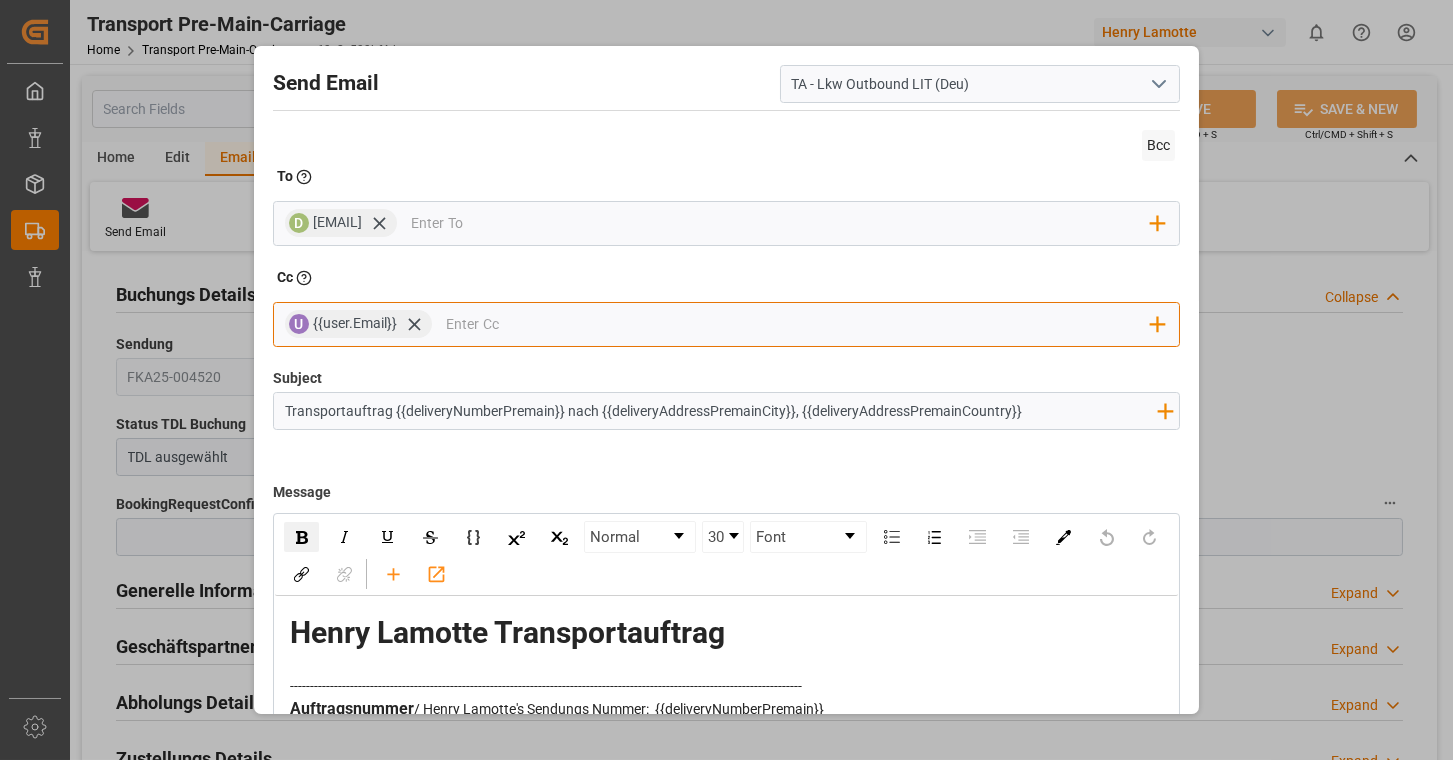 click at bounding box center [798, 324] 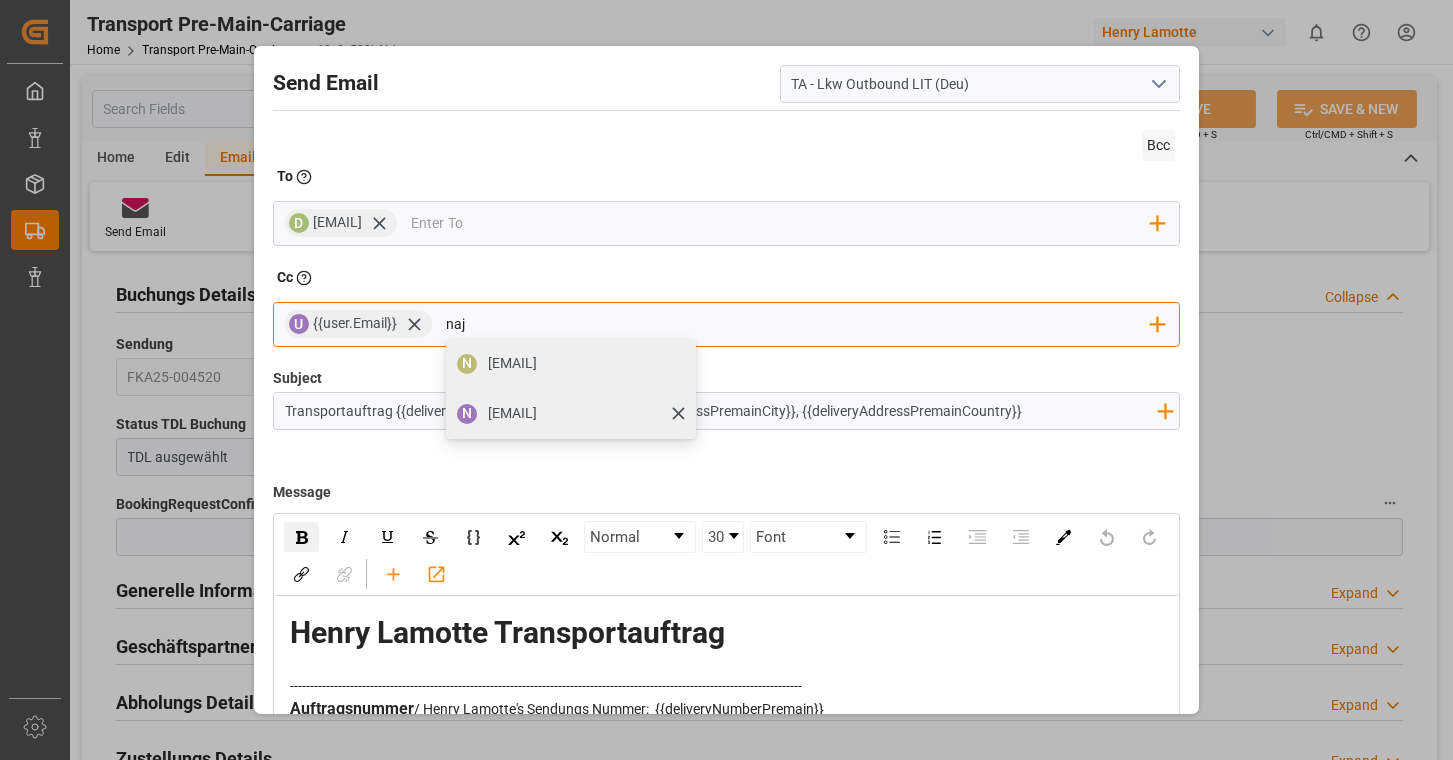 type on "naj" 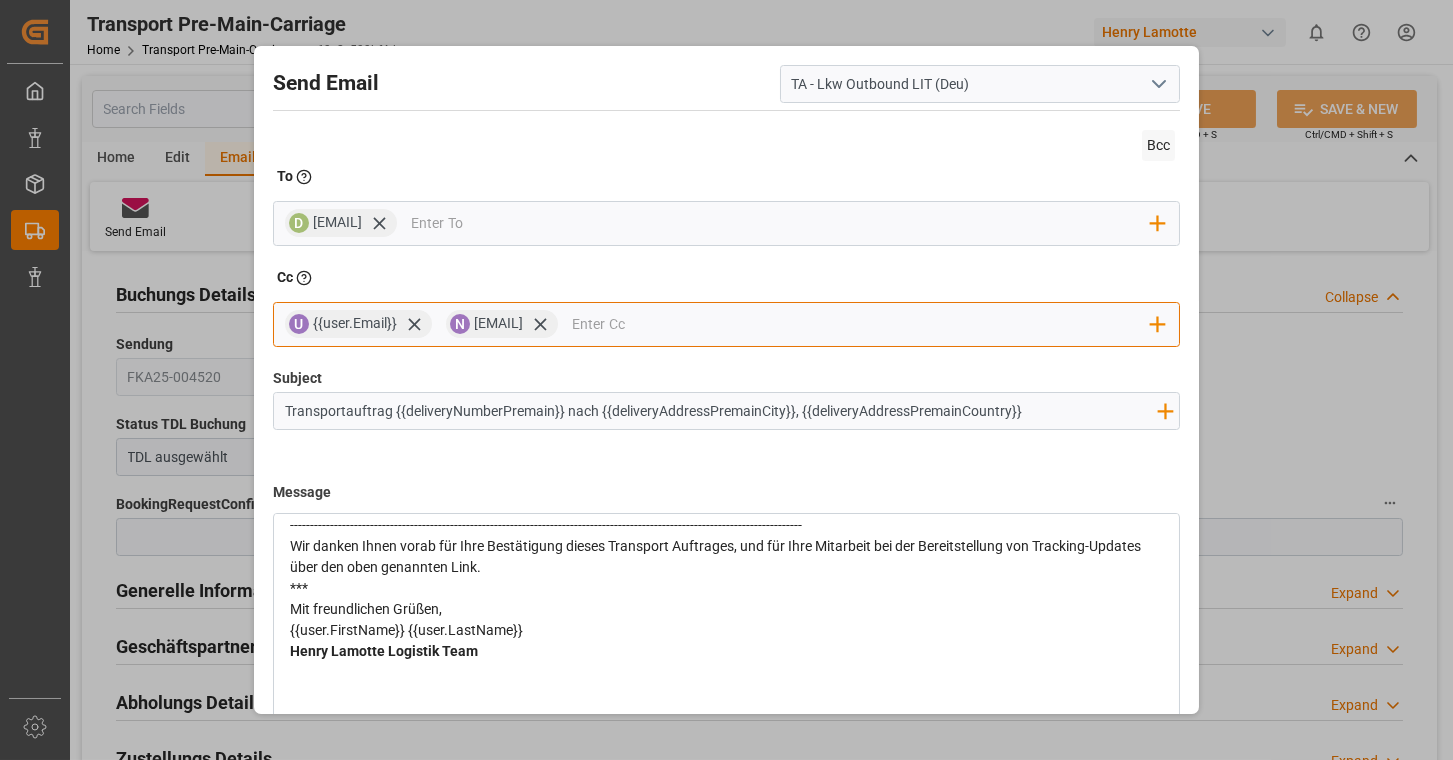 scroll, scrollTop: 1771, scrollLeft: 0, axis: vertical 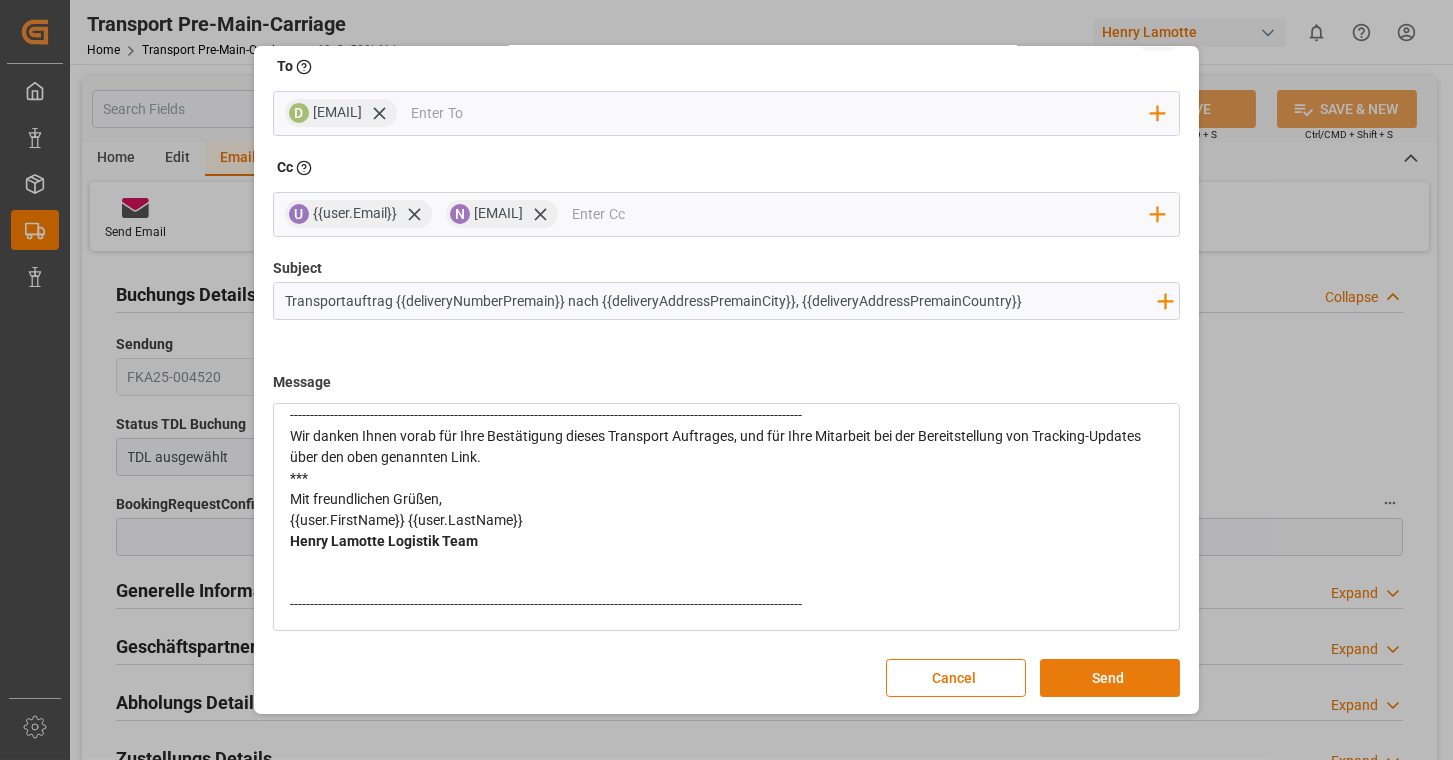 click on "Send" at bounding box center (1110, 678) 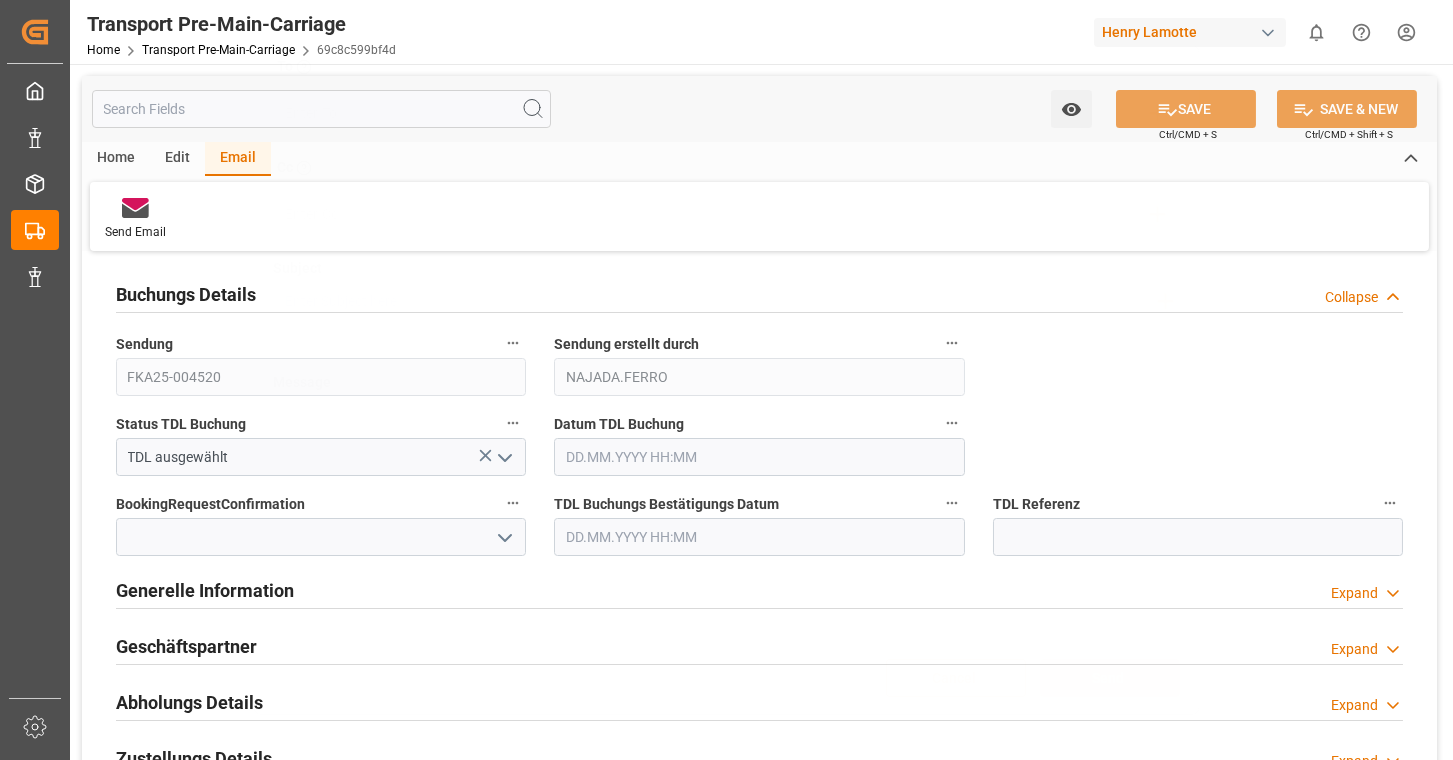 scroll, scrollTop: 0, scrollLeft: 0, axis: both 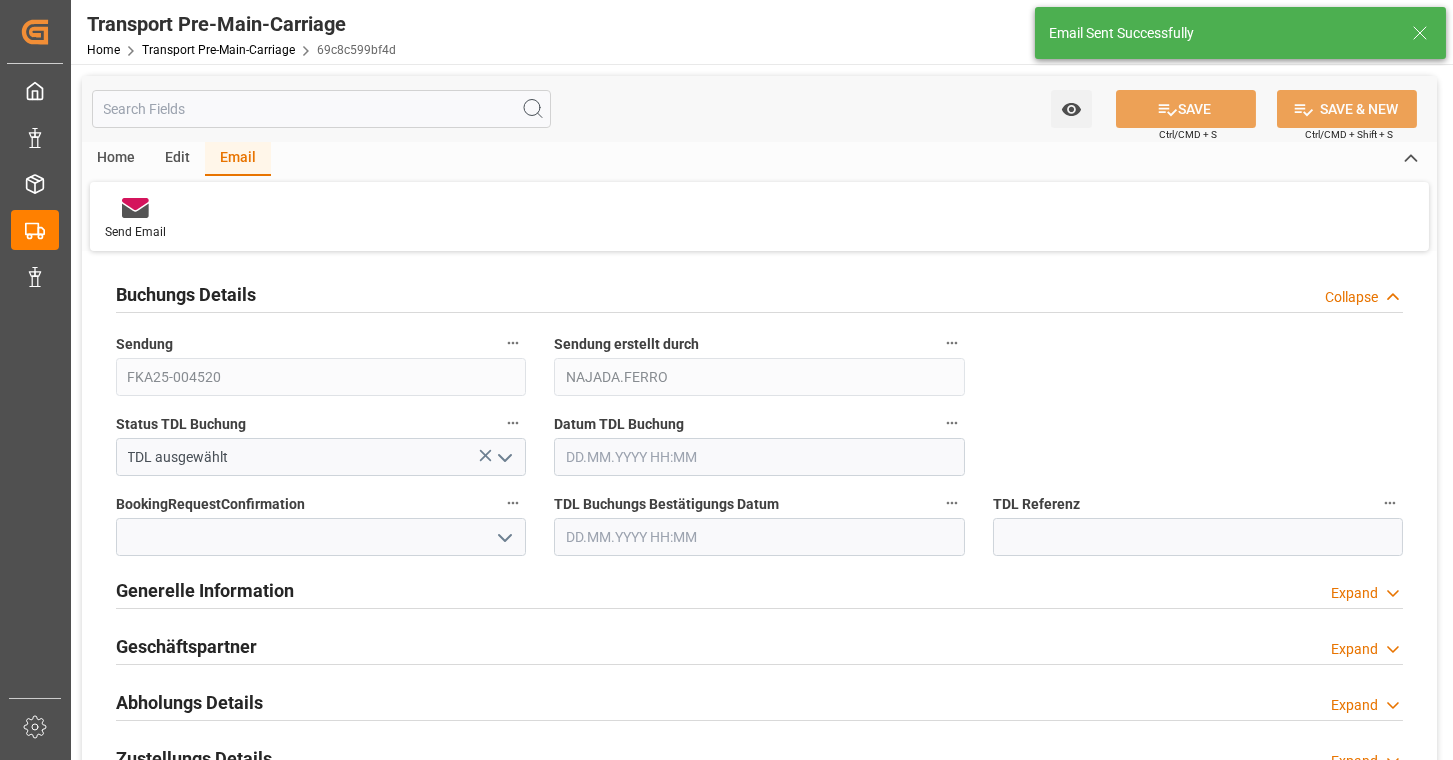 click at bounding box center (505, 458) 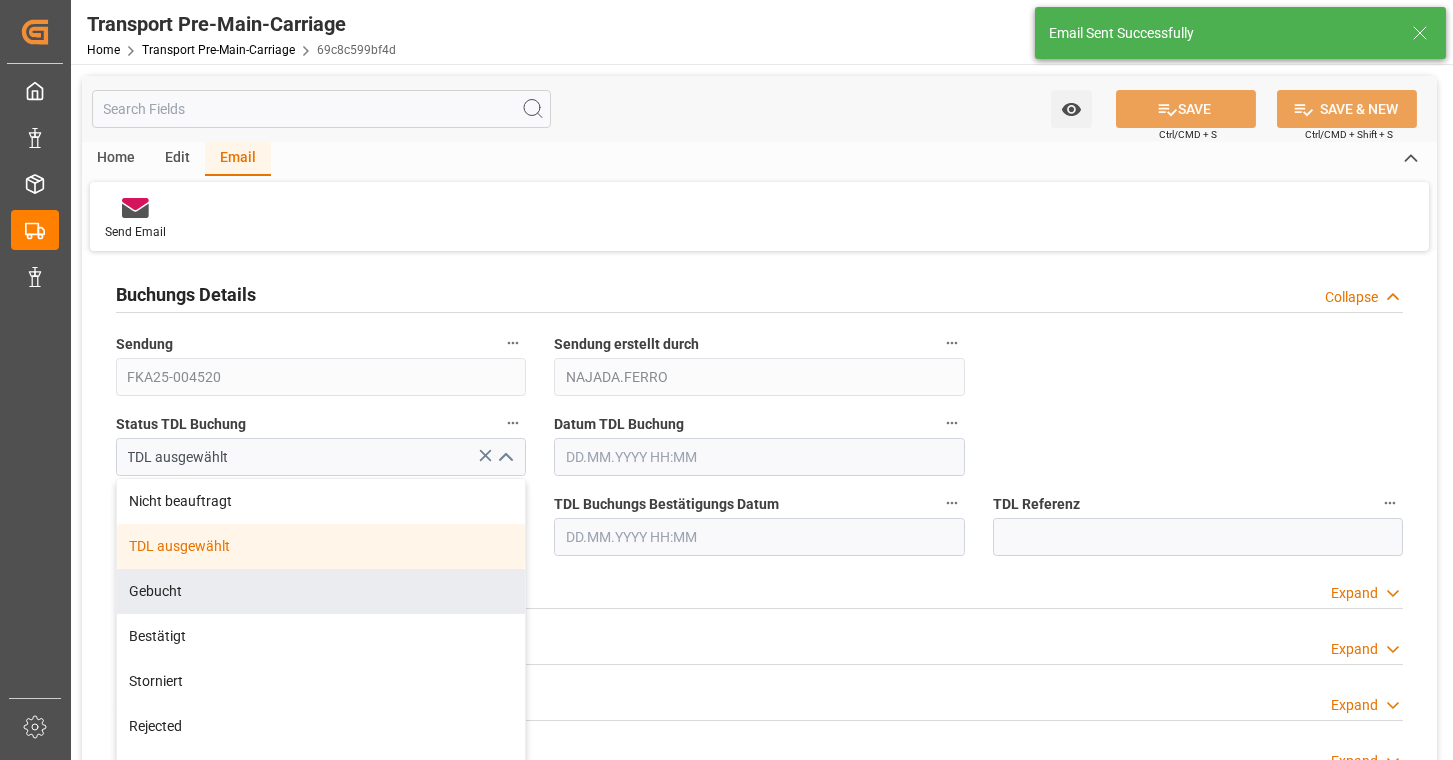 click on "Gebucht" at bounding box center [321, 591] 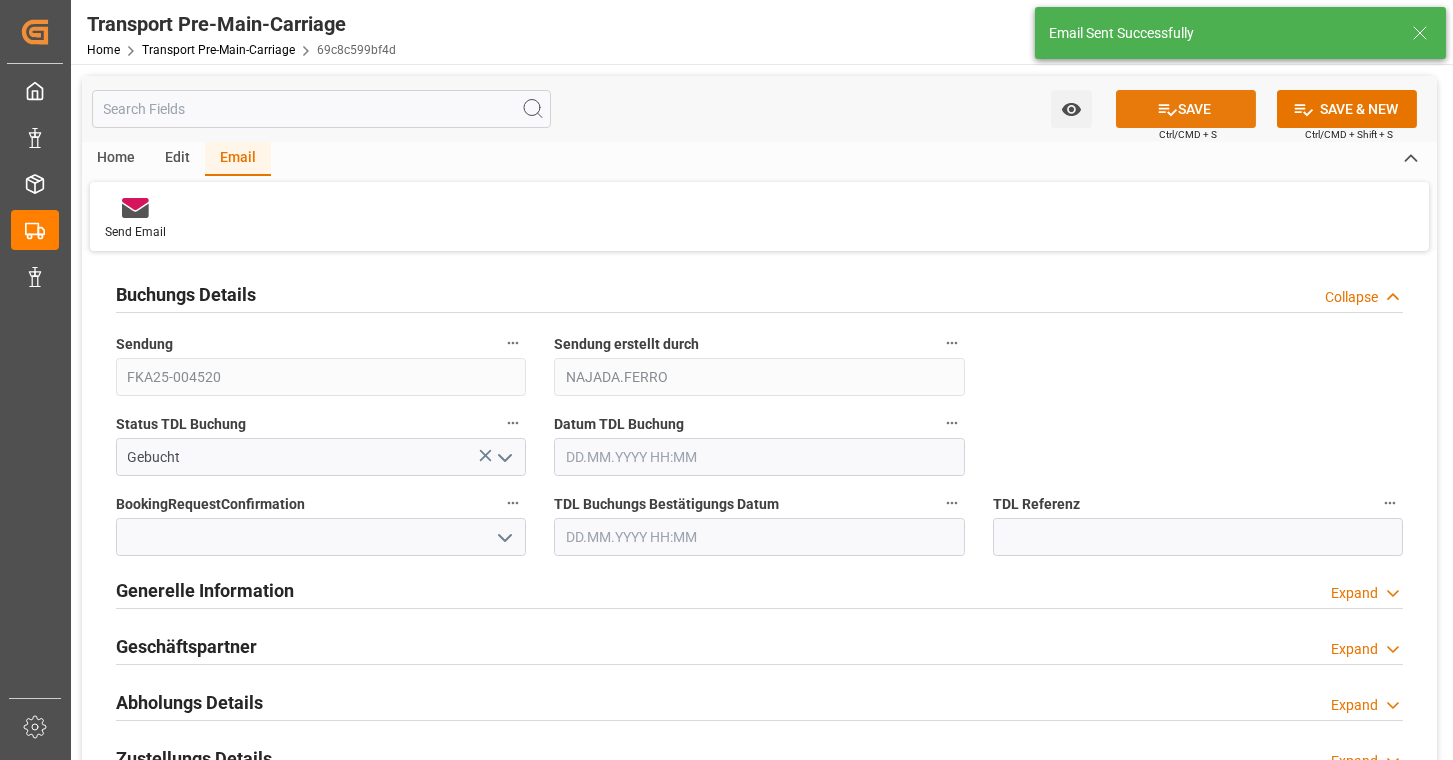 click on "SAVE" at bounding box center (1186, 109) 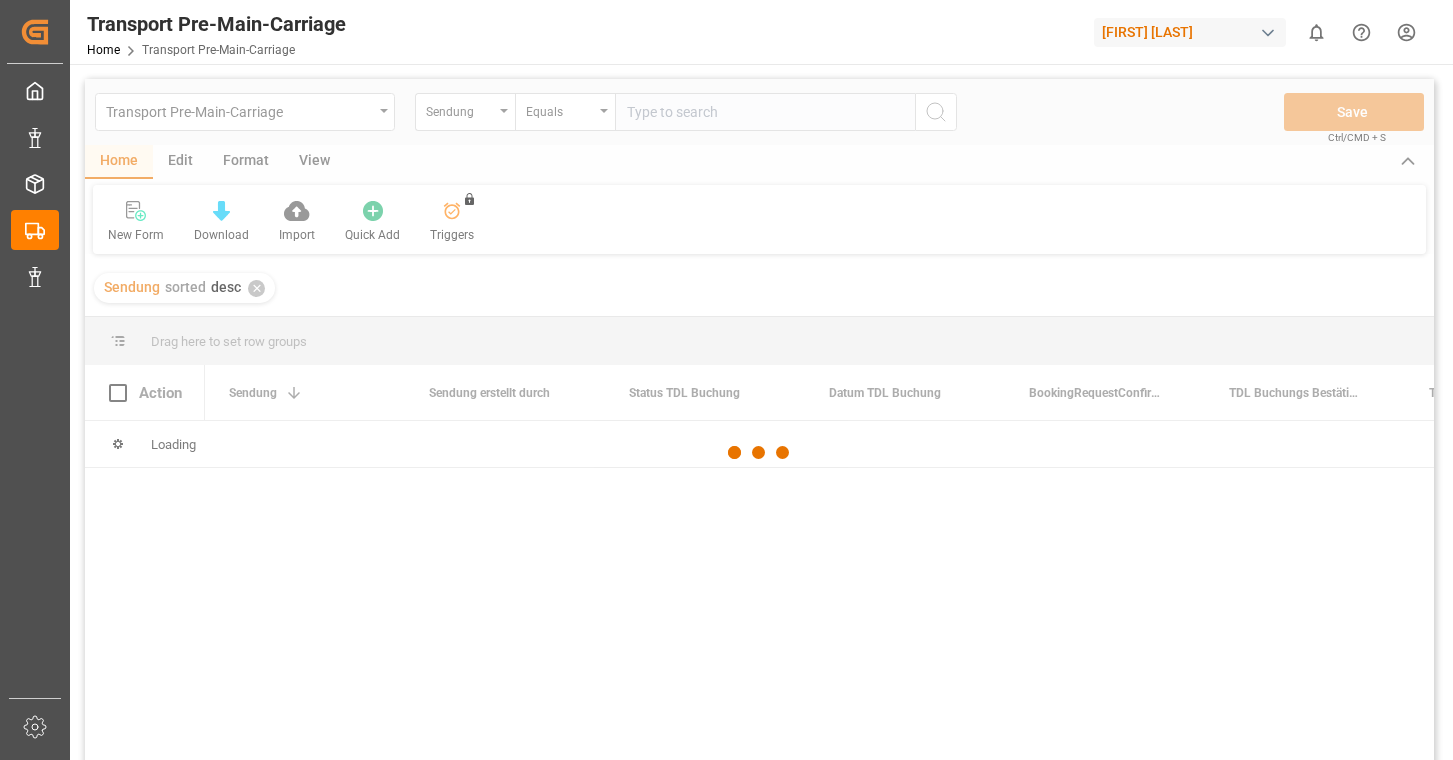 scroll, scrollTop: 0, scrollLeft: 0, axis: both 